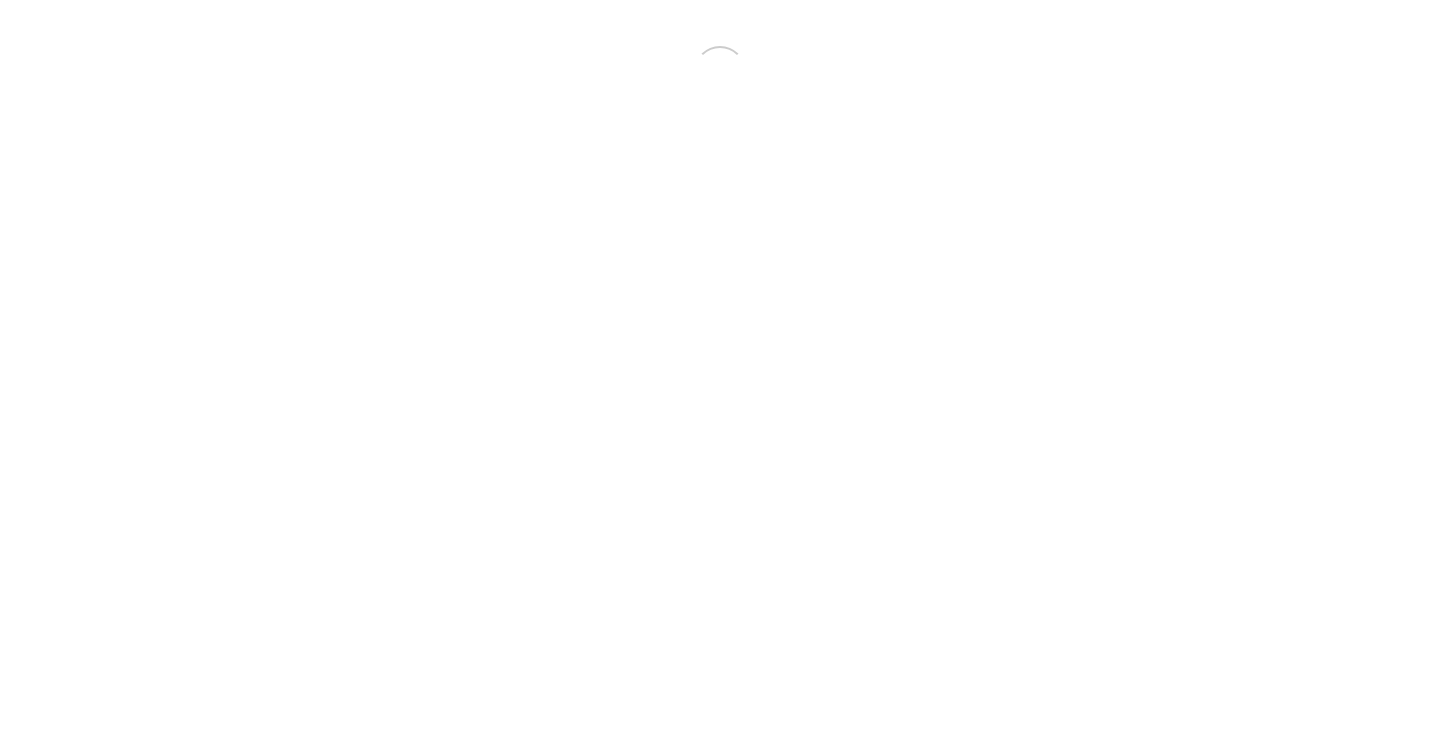 scroll, scrollTop: 0, scrollLeft: 0, axis: both 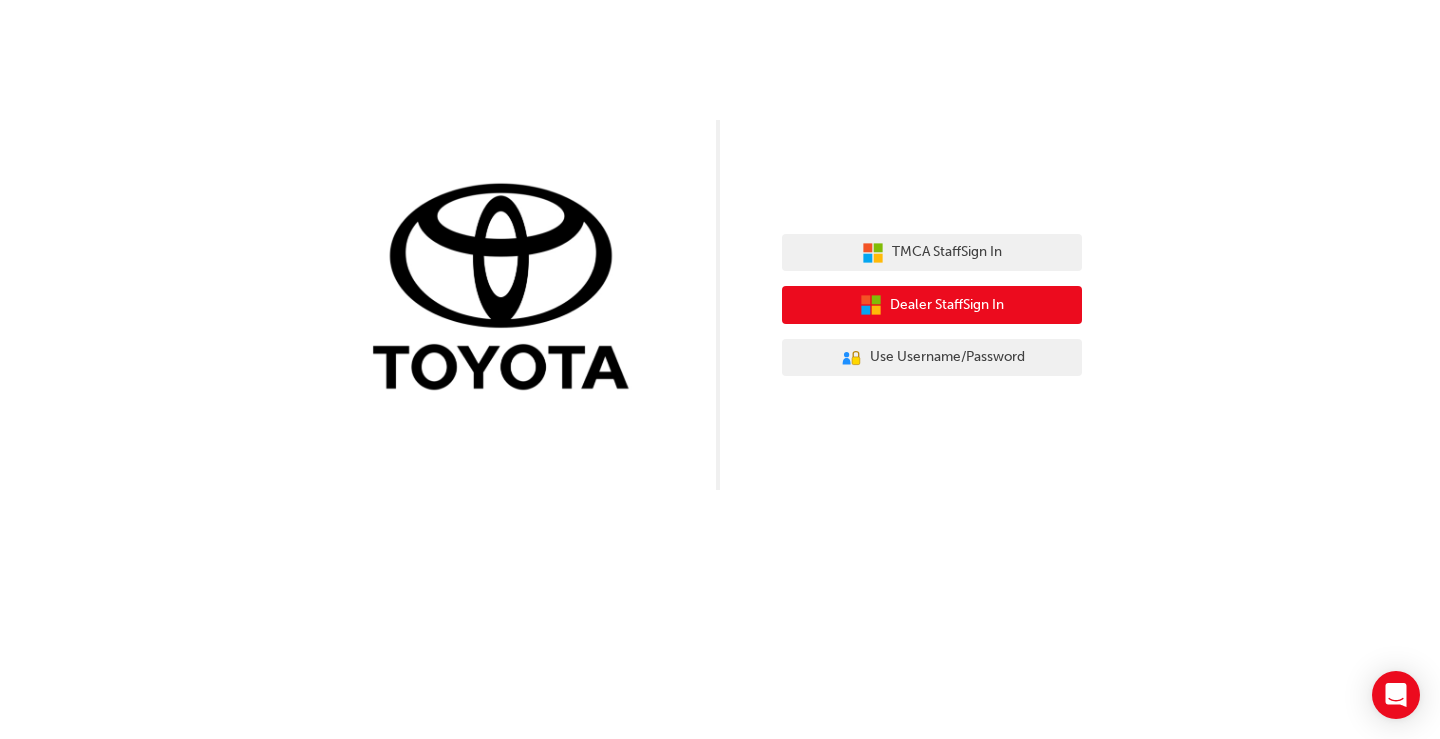 click on "Dealer Staff  Sign In" at bounding box center (947, 305) 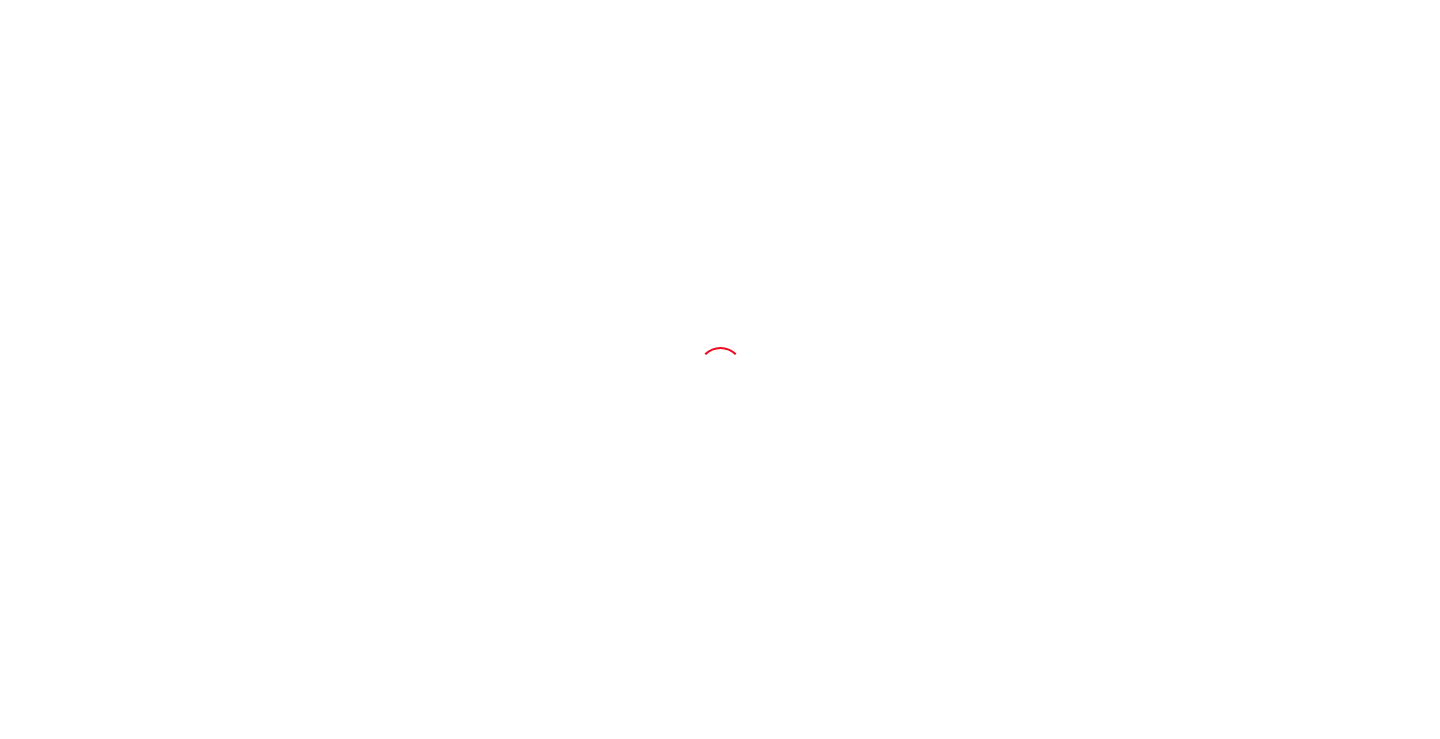 scroll, scrollTop: 0, scrollLeft: 0, axis: both 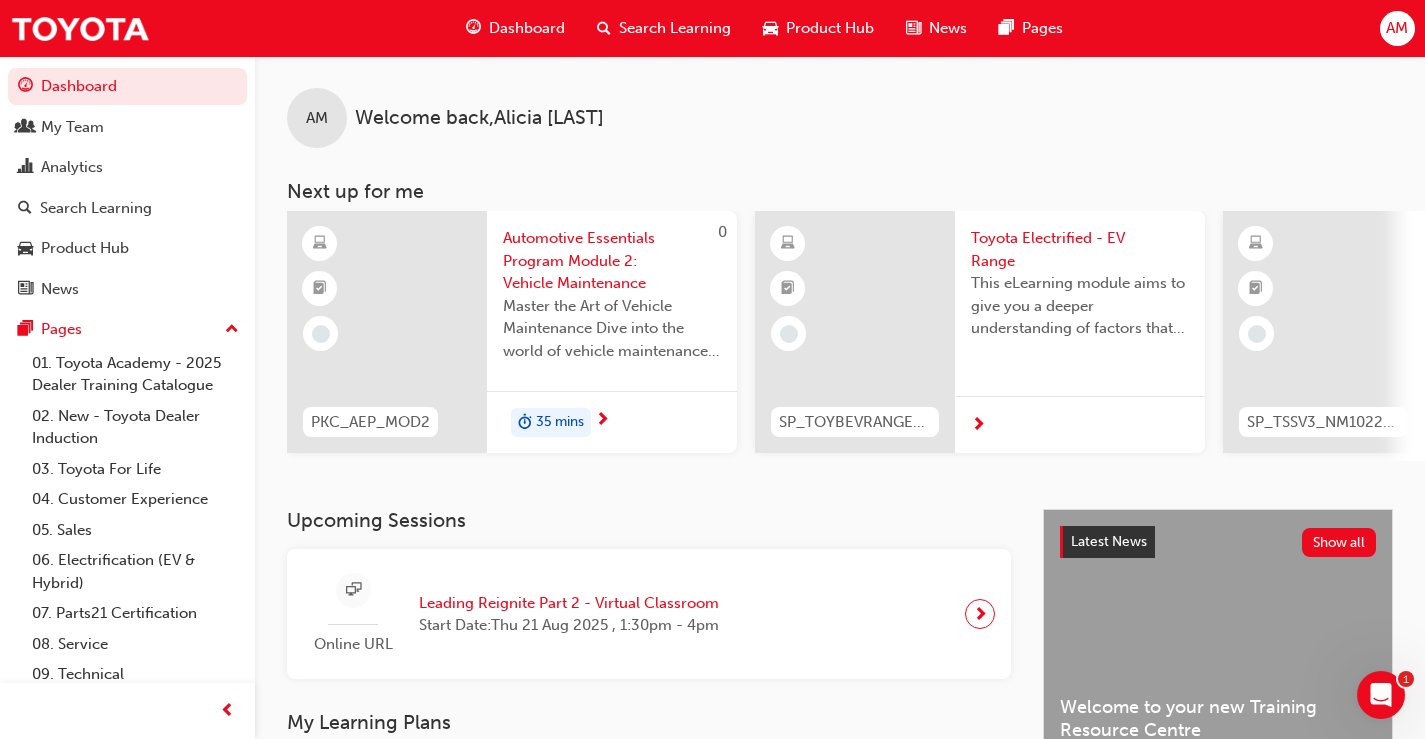 click on "Search Learning" at bounding box center [675, 28] 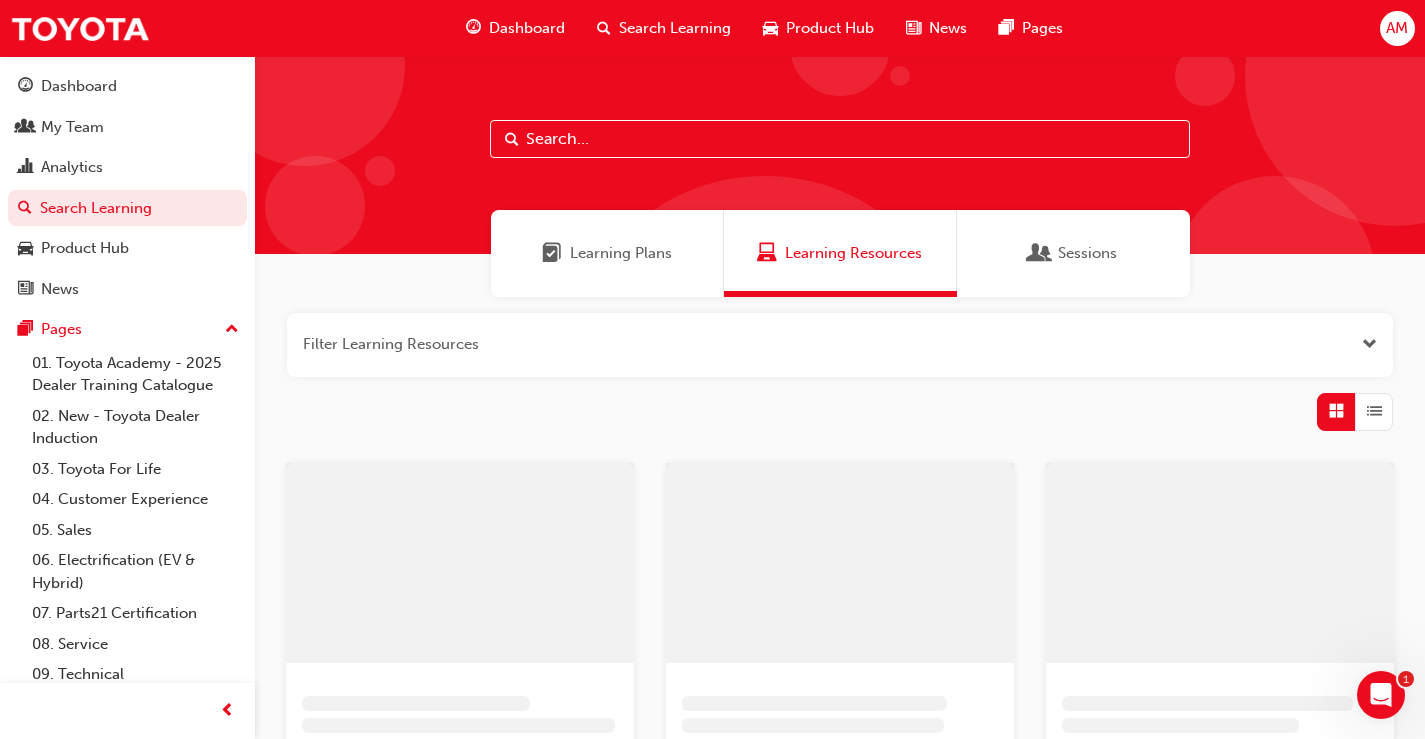 click at bounding box center [840, 139] 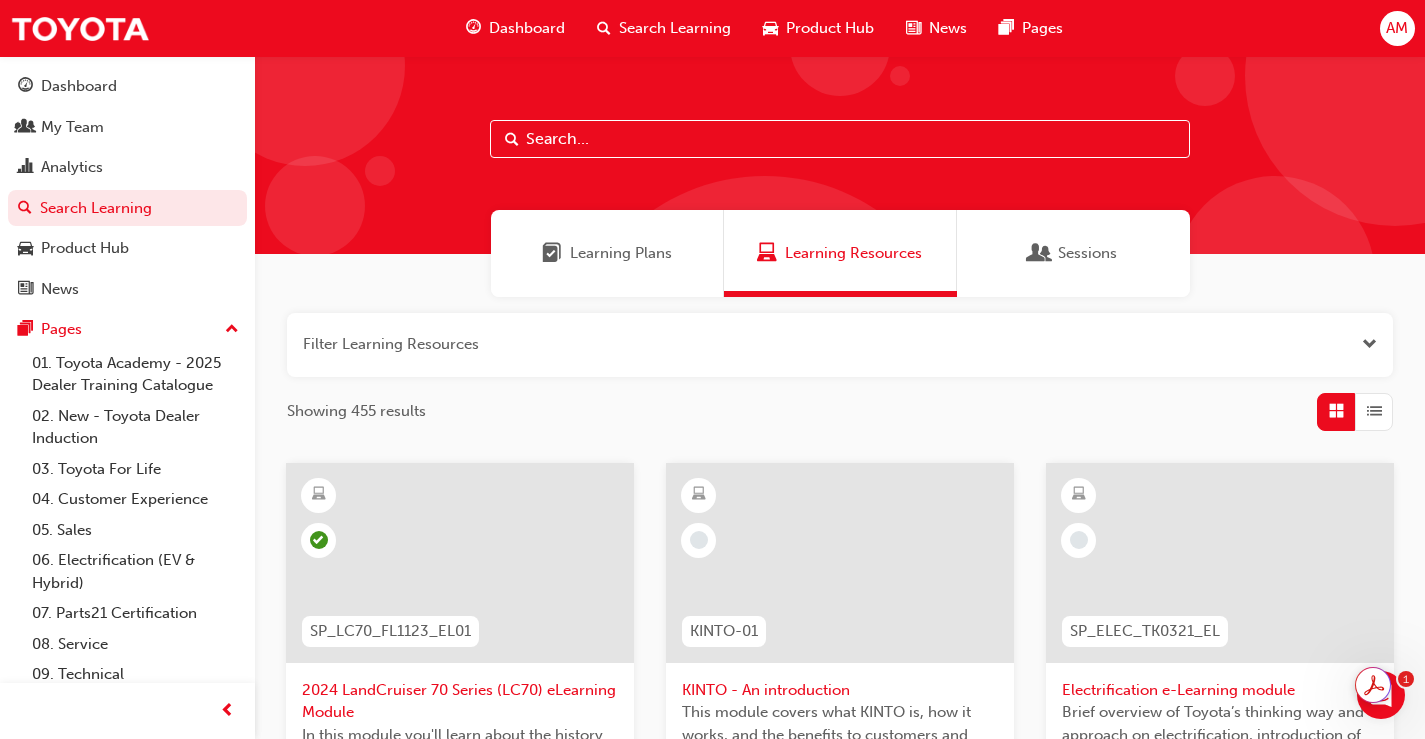 paste on "Jishuken" 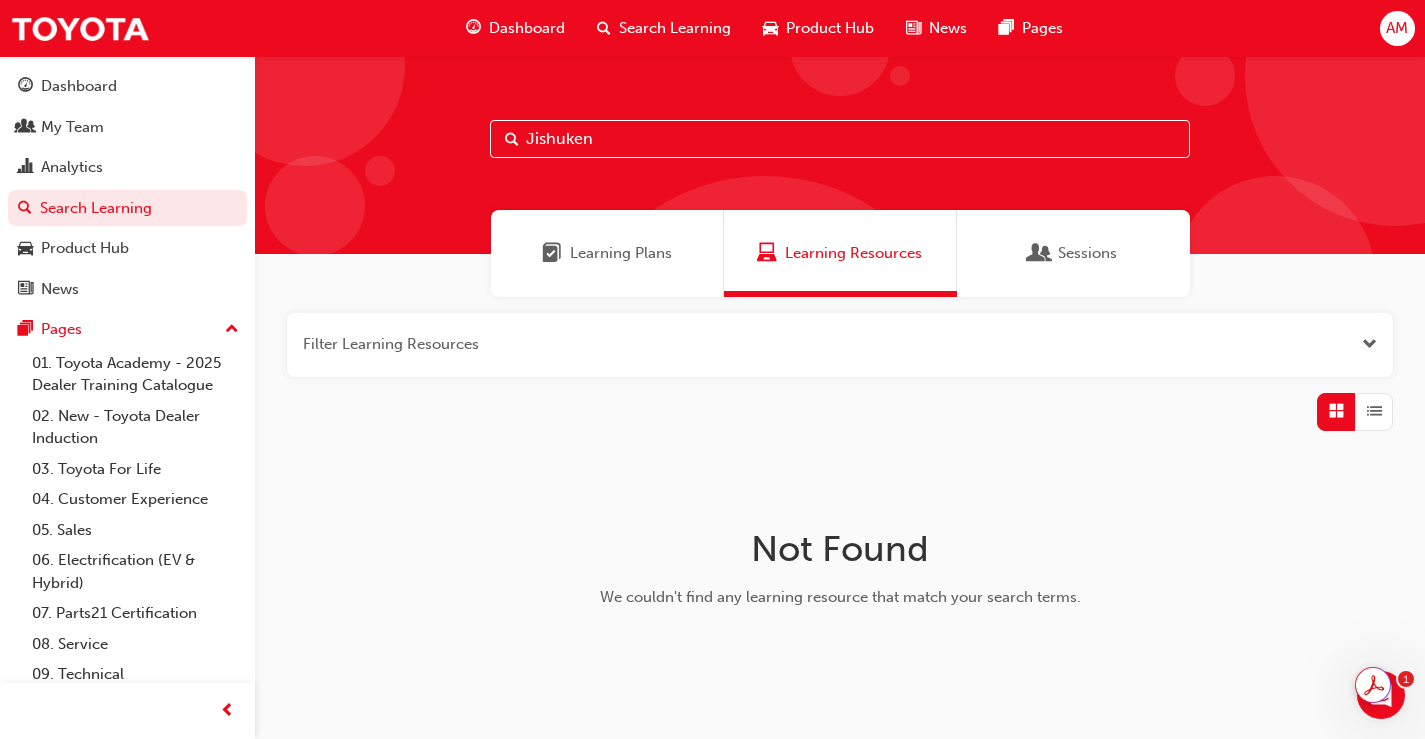 click on "Learning Resources" at bounding box center [853, 253] 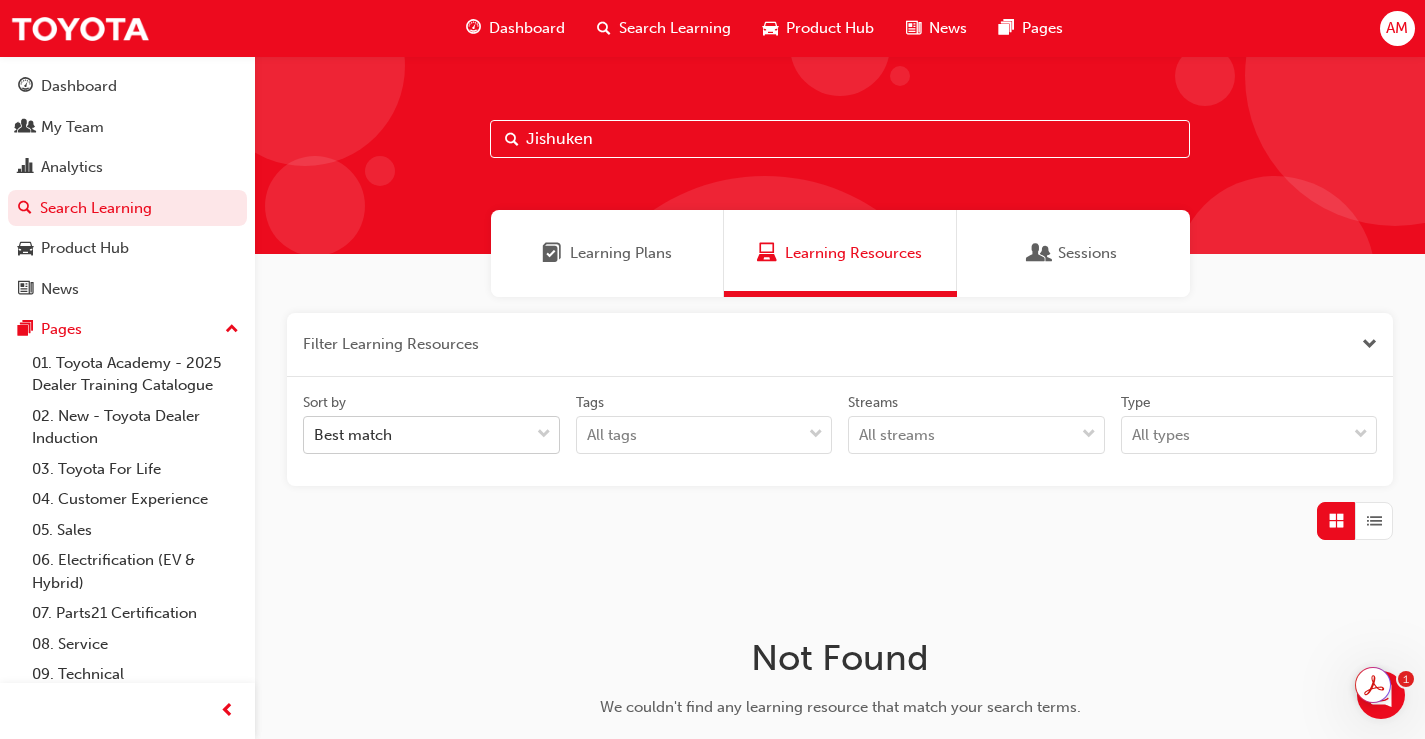 click on "Best match" at bounding box center (416, 435) 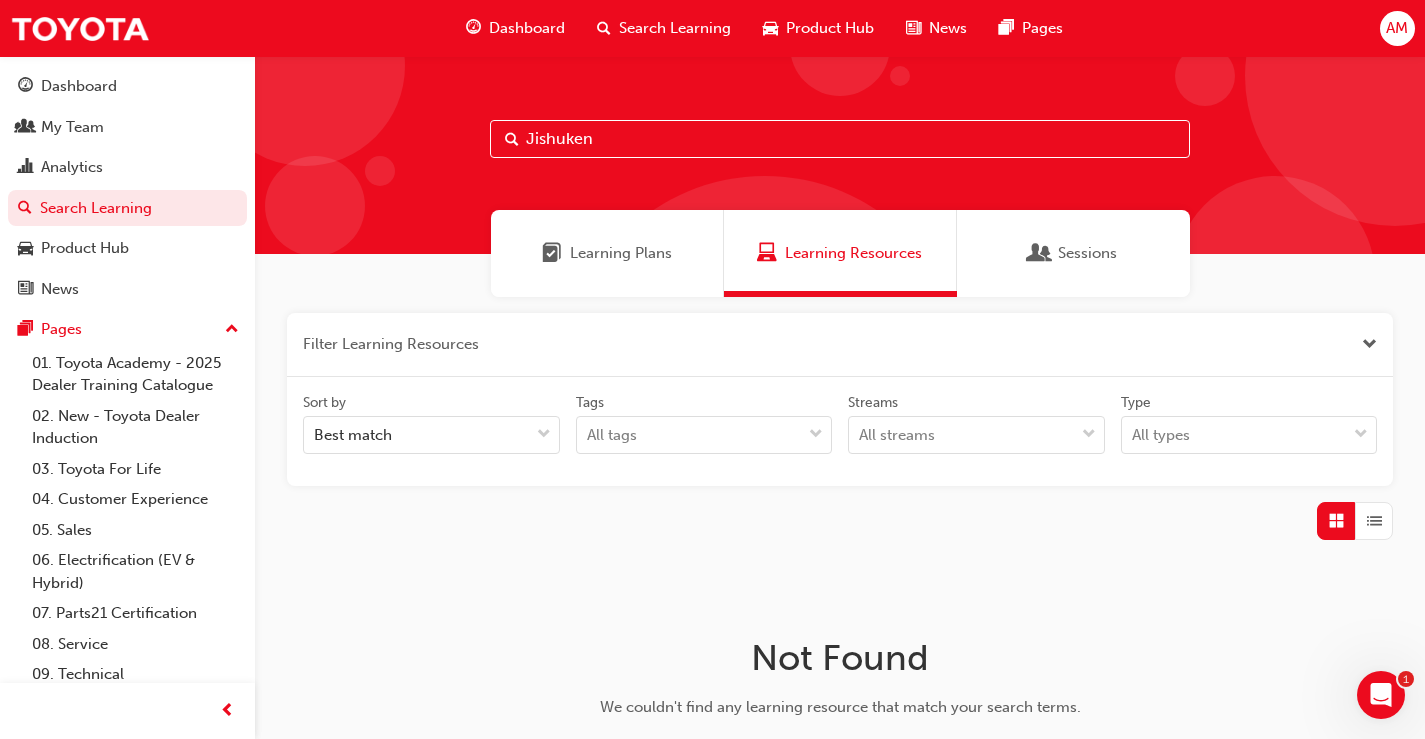 click on "Learning Resources" at bounding box center (853, 253) 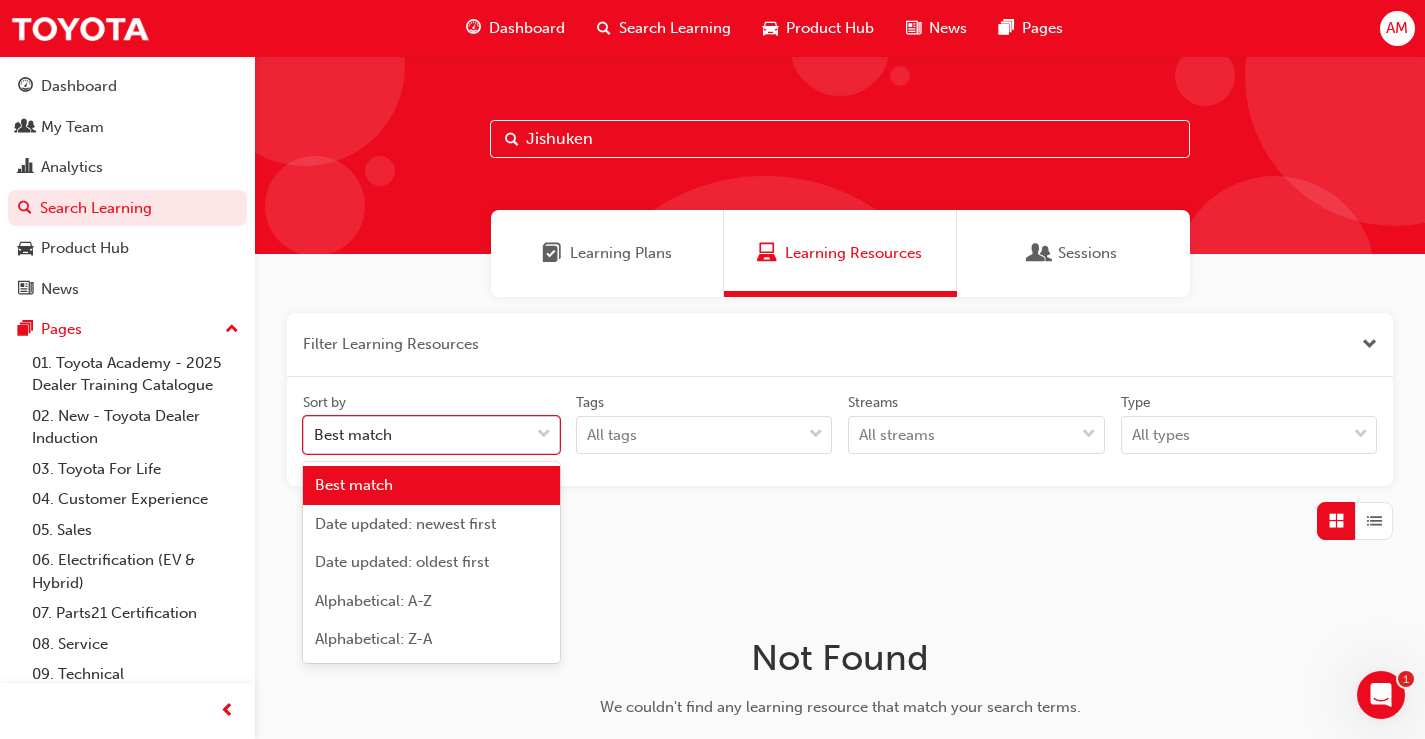 click on "Best match" at bounding box center [416, 435] 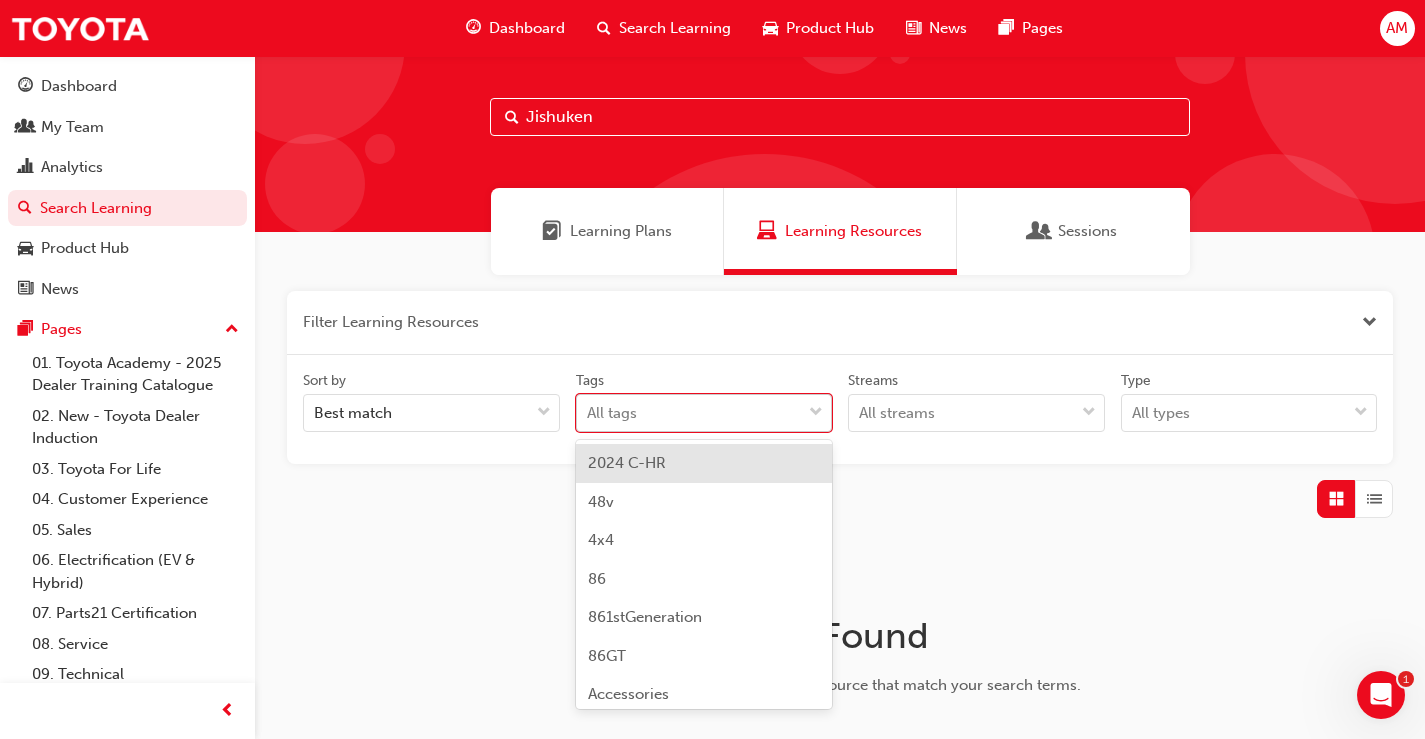 click on "Internet Explorer is outdated and not supported. Please upgrade to a modern browser . Dashboard Search Learning Product Hub News Pages AM Dashboard My Team Analytics Search Learning Product Hub News Pages Pages 01. Toyota Academy - 2025 Dealer Training Catalogue 02. New - Toyota Dealer Induction 03. Toyota For Life 04. Customer Experience 05. Sales 06. Electrification (EV & Hybrid) 07. Parts21 Certification 08. Service 09. Technical 10. TUNE Rev-Up Training All Pages Jishuken Learning Plans Learning Resources Sessions Filter Learning Resources Sort by Best match Tags option 2024 C-HR focused, 1 of 189. 189 results available. Use Up and Down to choose options, press Enter to select the currently focused option, press Escape to exit the menu, press Tab to select the option and exit the menu. All tags Streams All streams Type All types Not Found We couldn't find any learning resource that match your search terms. 1 2024 C-HR 48v 4x4 86 861stGeneration 86GT Accessories ACL ACL Sales AIM" at bounding box center (712, 347) 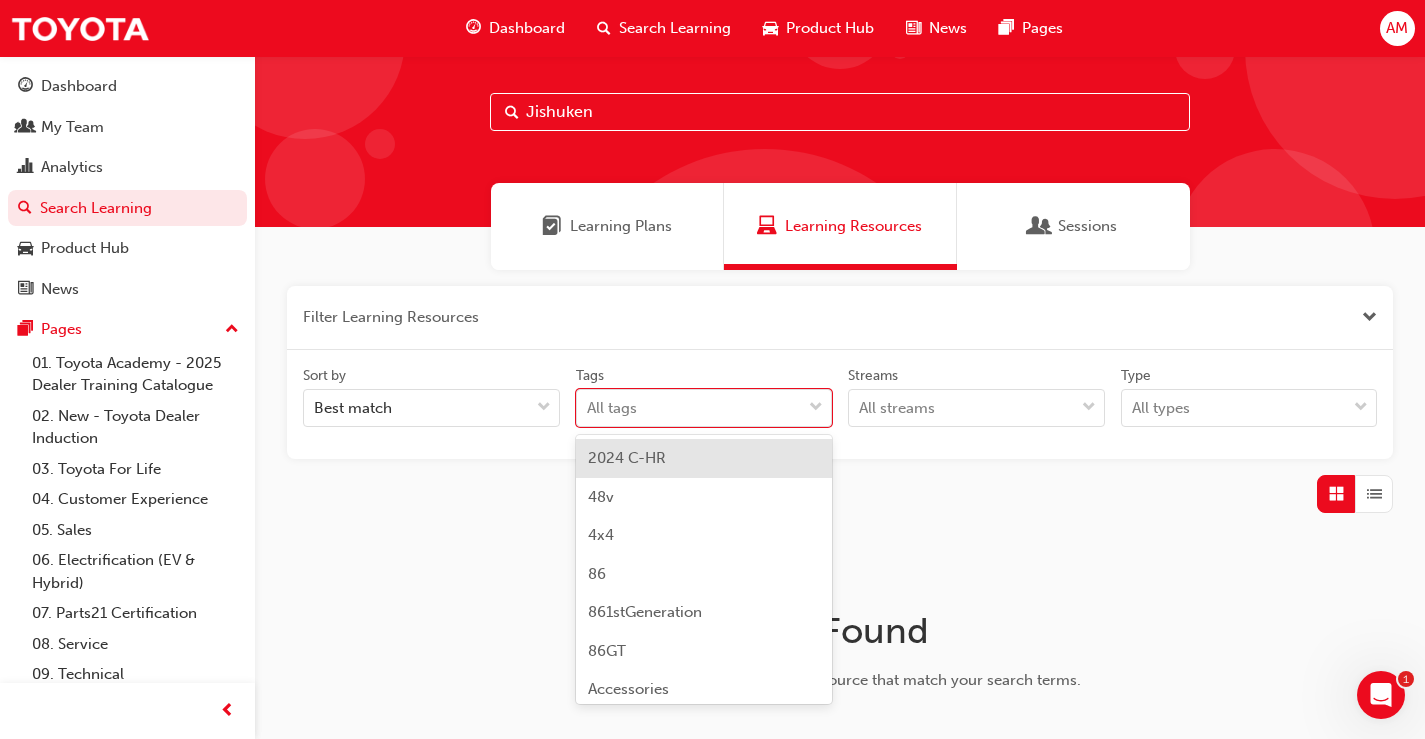 scroll, scrollTop: 31, scrollLeft: 0, axis: vertical 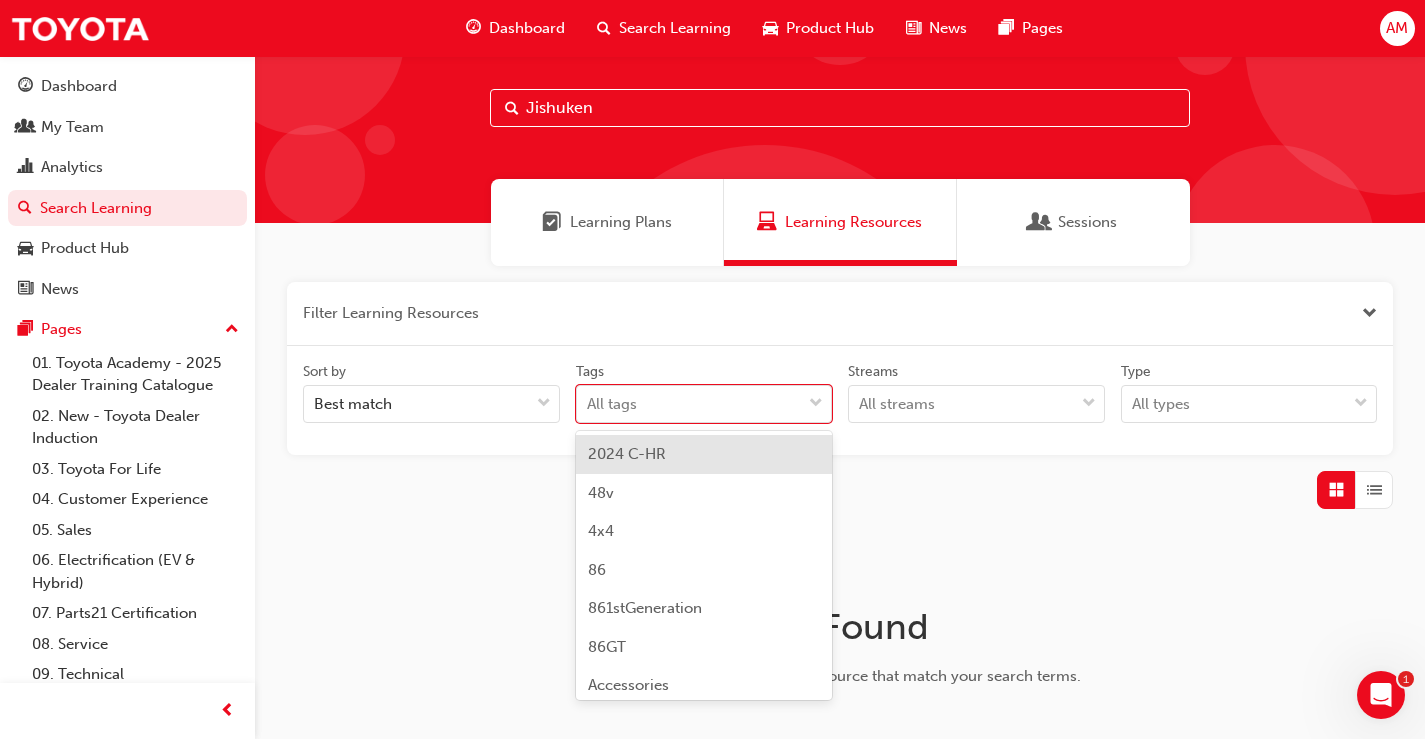click on "Jishuken" at bounding box center (840, 108) 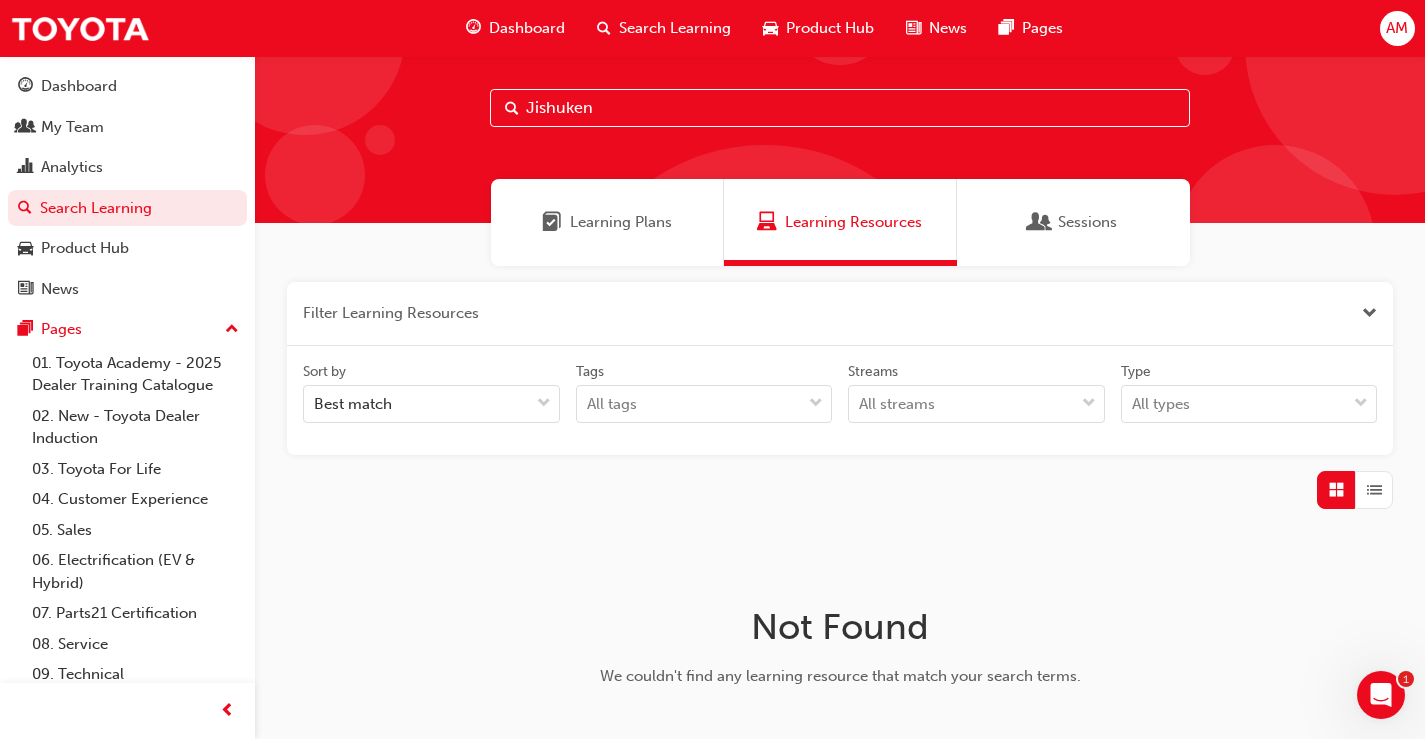 drag, startPoint x: 629, startPoint y: 104, endPoint x: 459, endPoint y: 102, distance: 170.01176 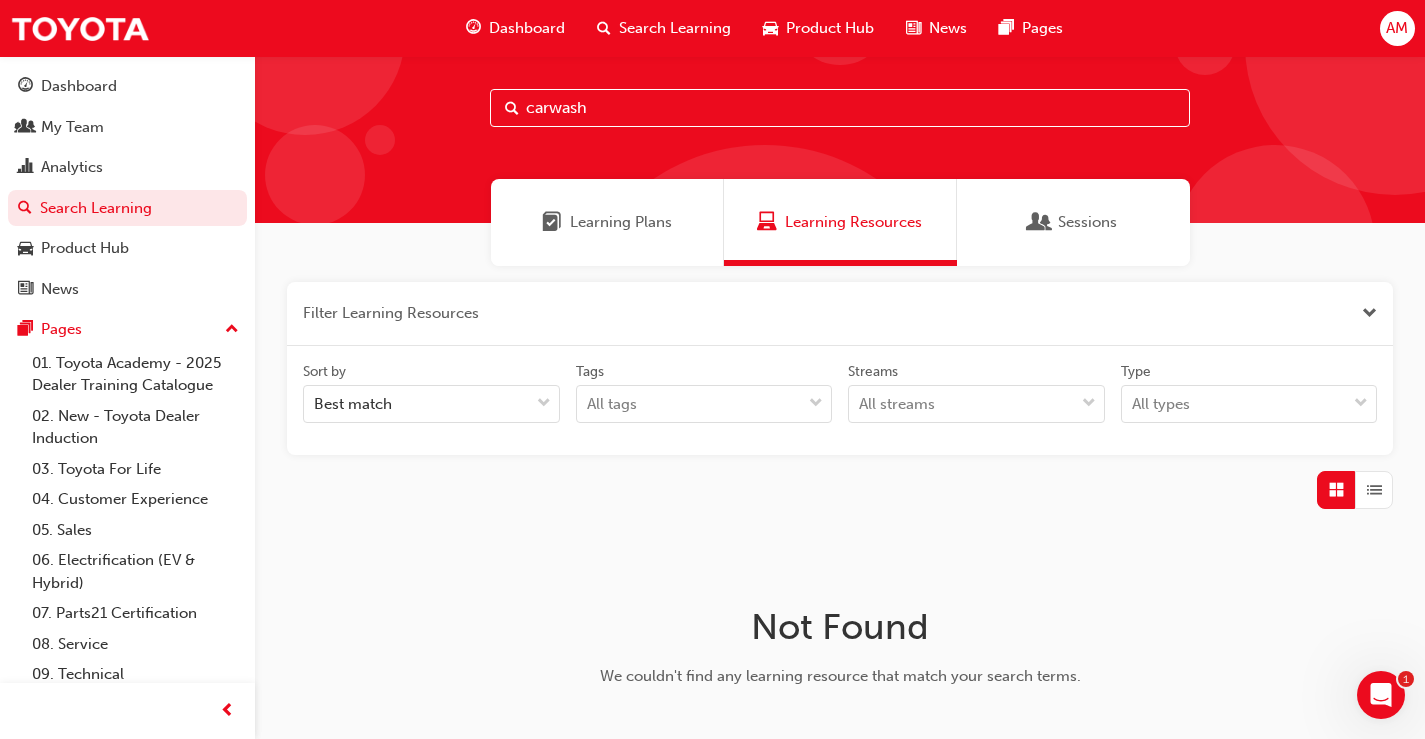 type on "carwash" 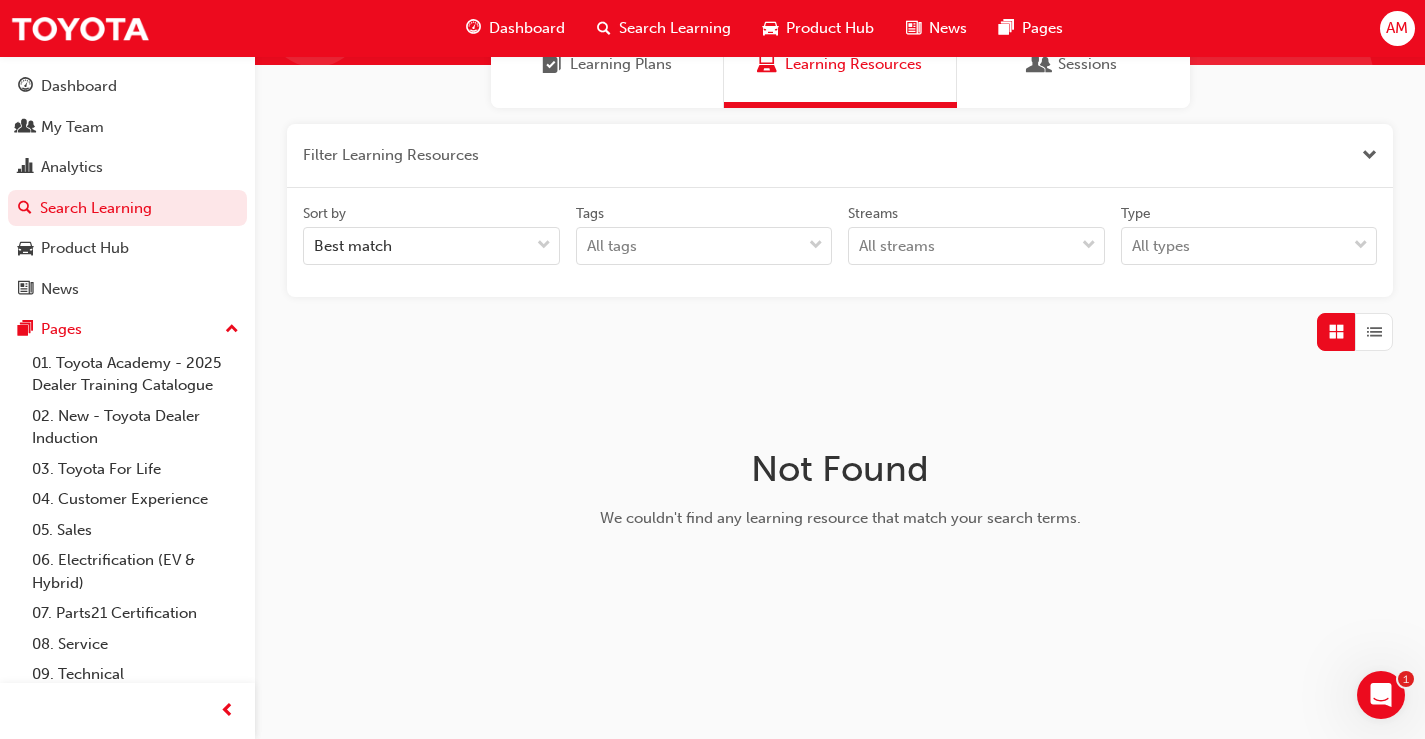 scroll, scrollTop: 0, scrollLeft: 0, axis: both 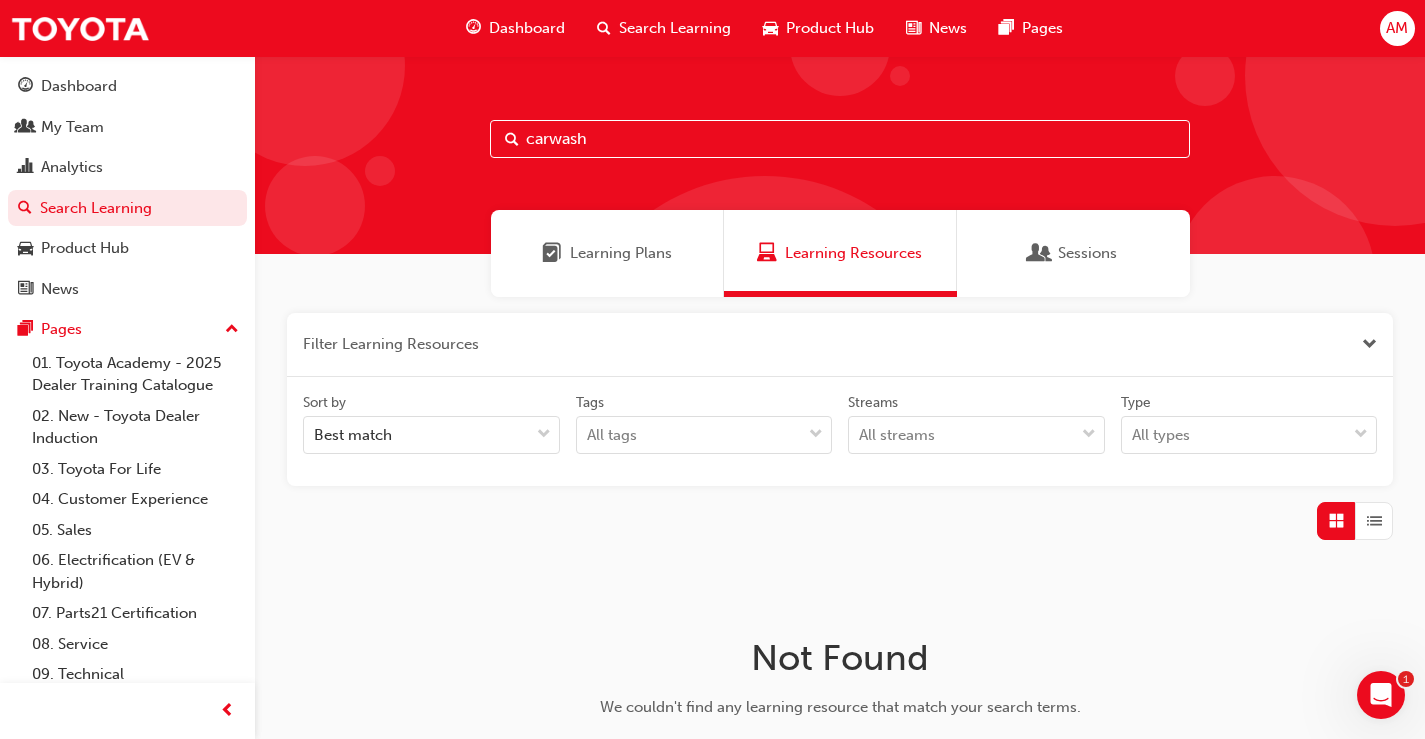 click on "Product Hub" at bounding box center (830, 28) 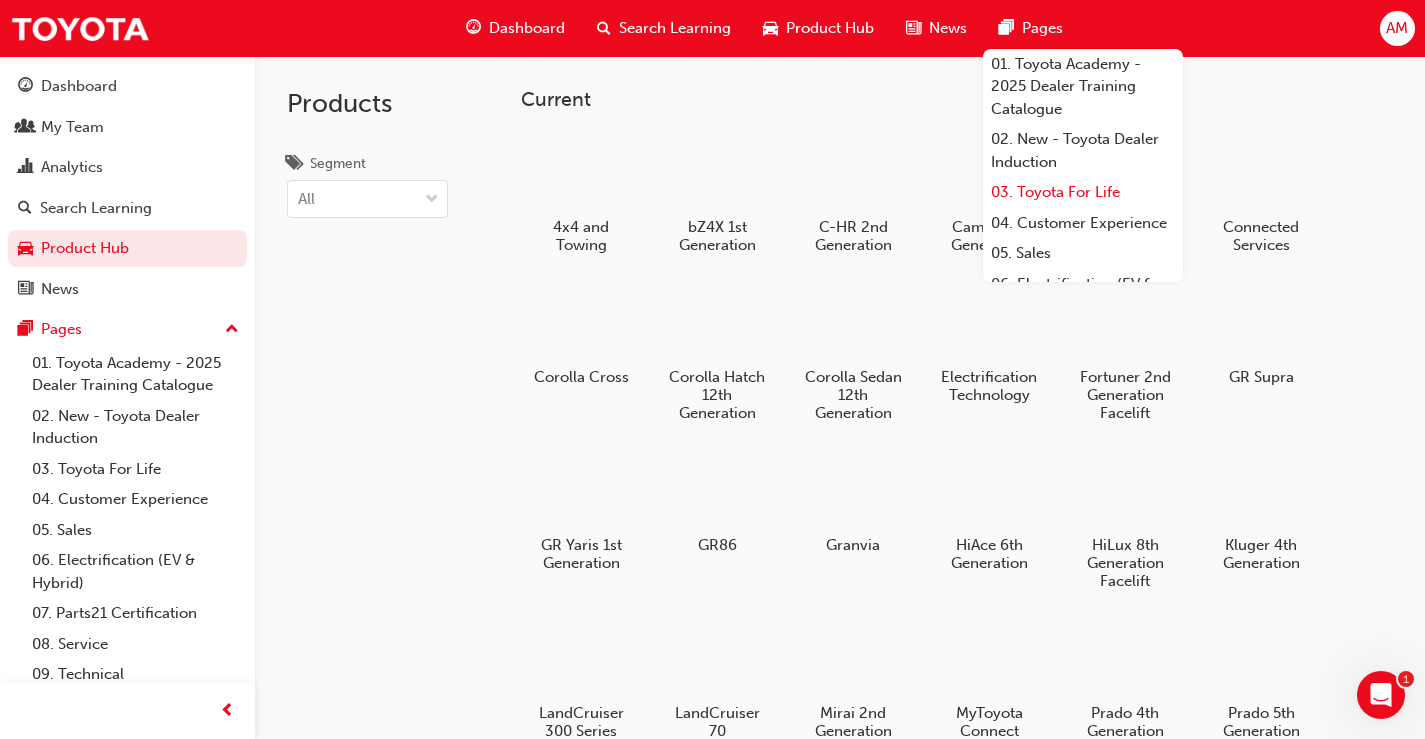 scroll, scrollTop: 237, scrollLeft: 0, axis: vertical 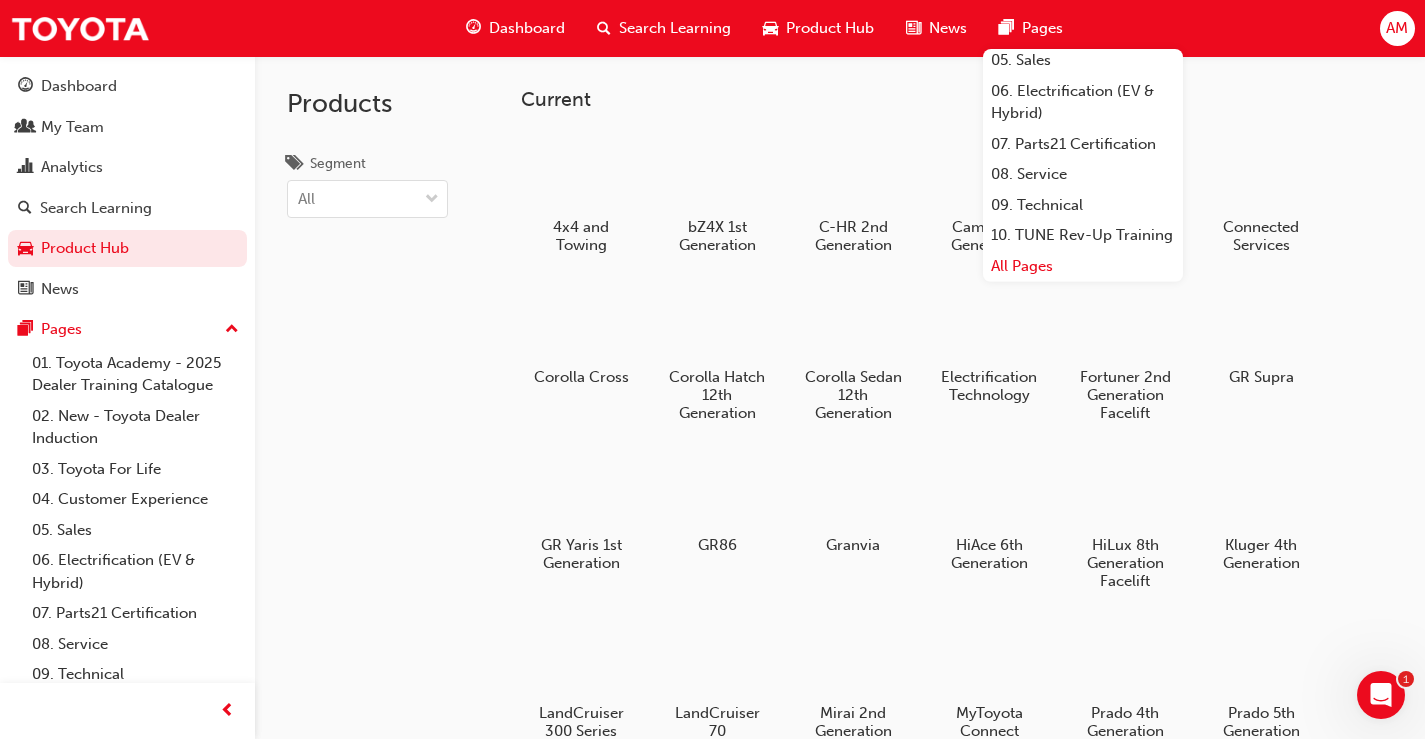 click on "All Pages" at bounding box center (1083, 266) 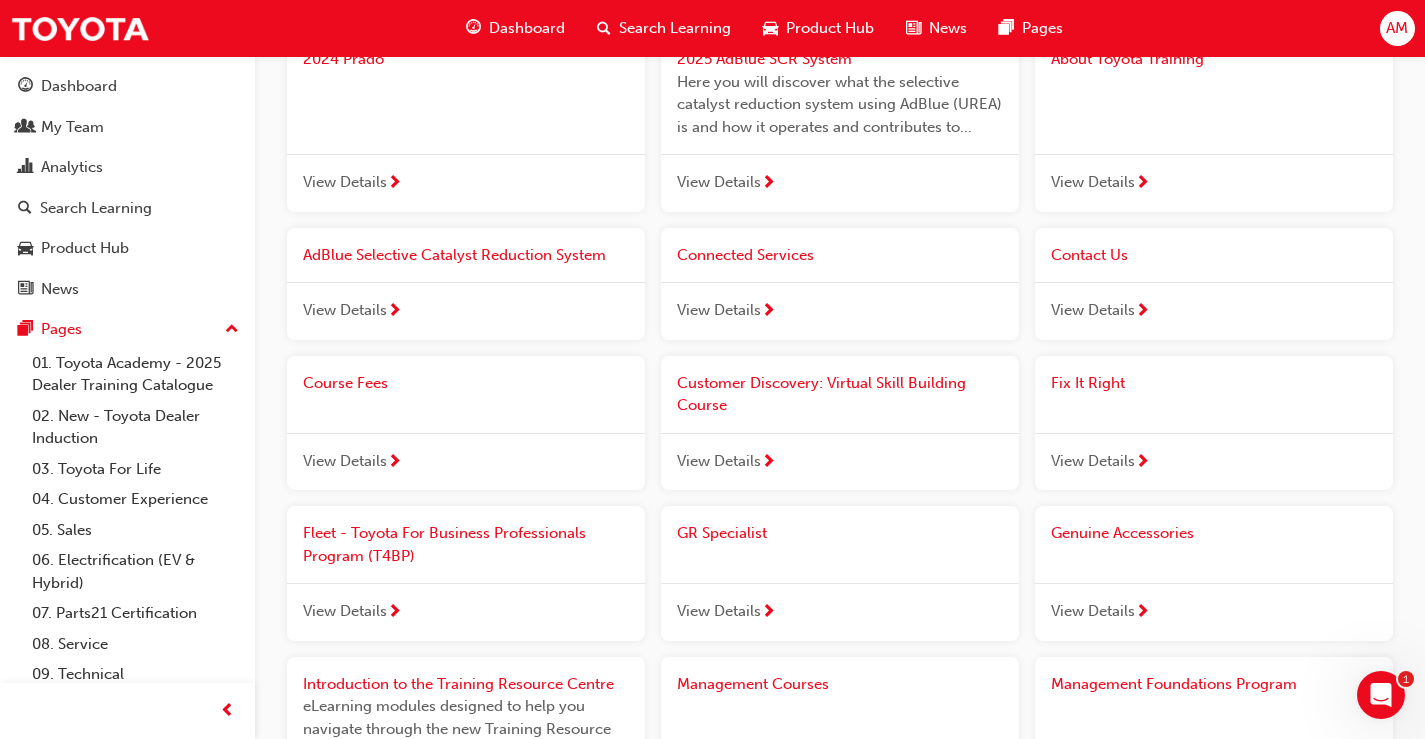 scroll, scrollTop: 0, scrollLeft: 0, axis: both 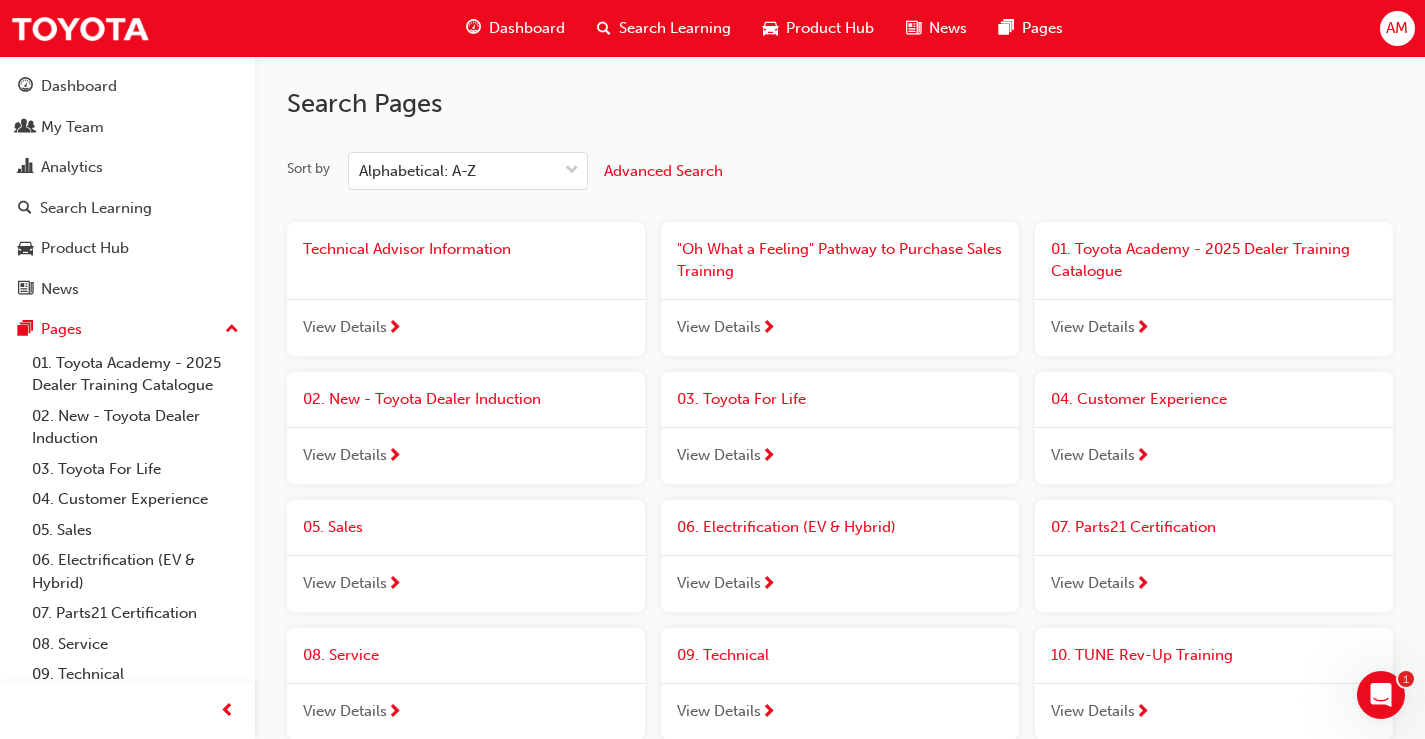 click on "Search Learning" at bounding box center (675, 28) 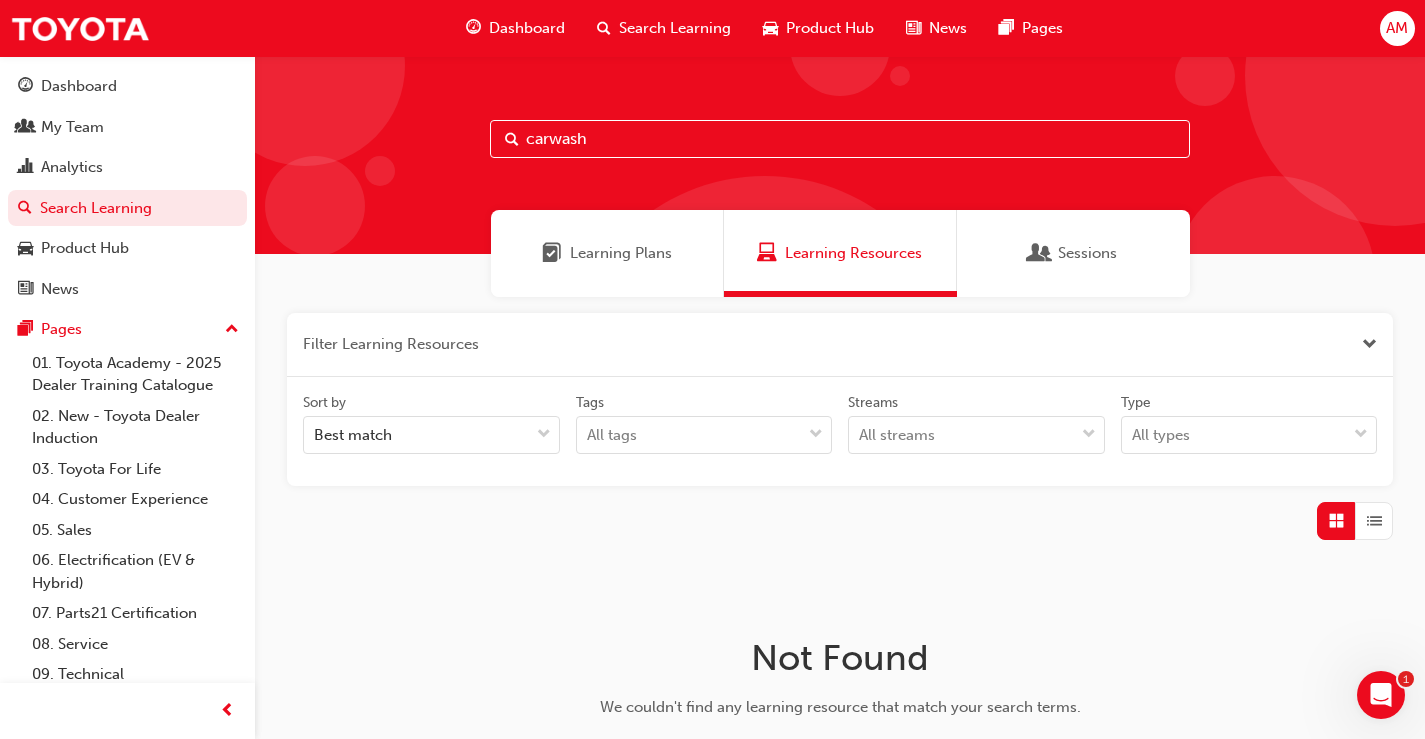 click on "carwash" at bounding box center [840, 139] 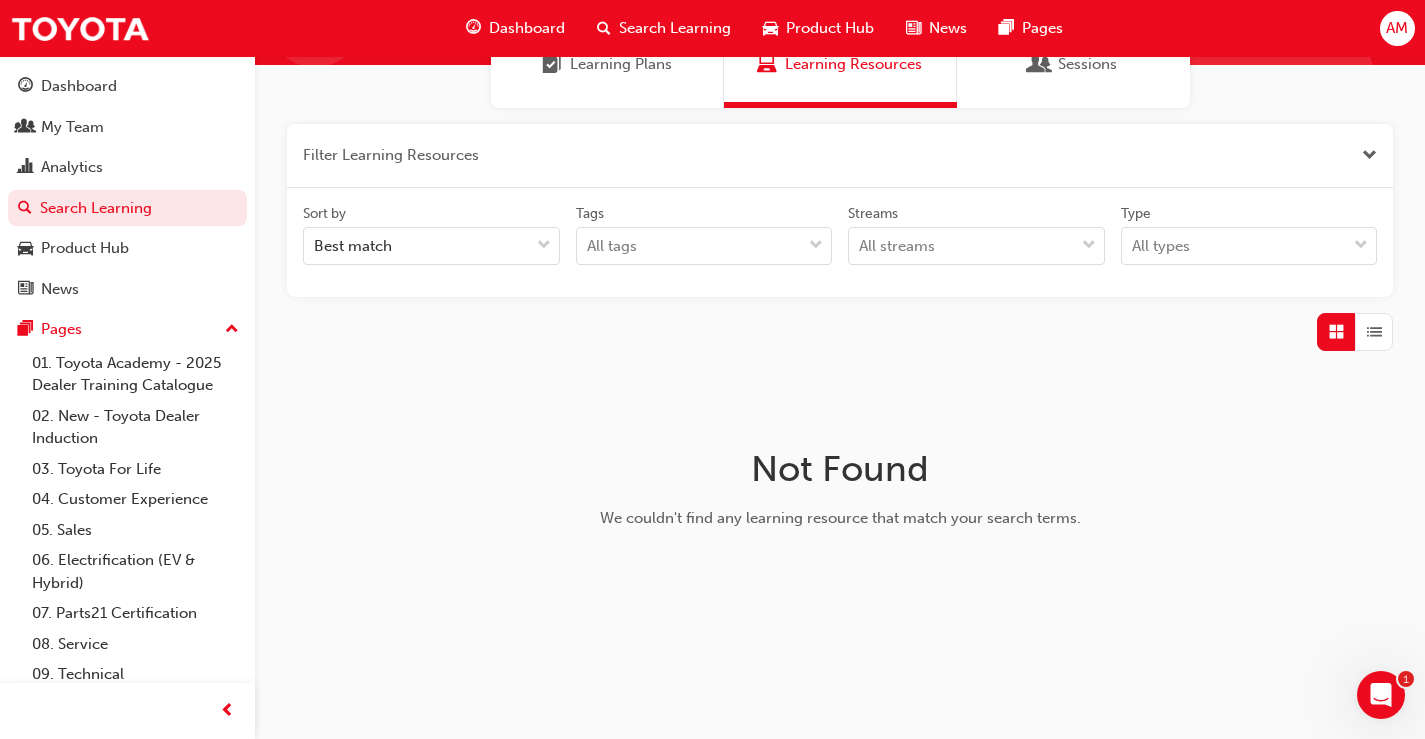 scroll, scrollTop: 0, scrollLeft: 0, axis: both 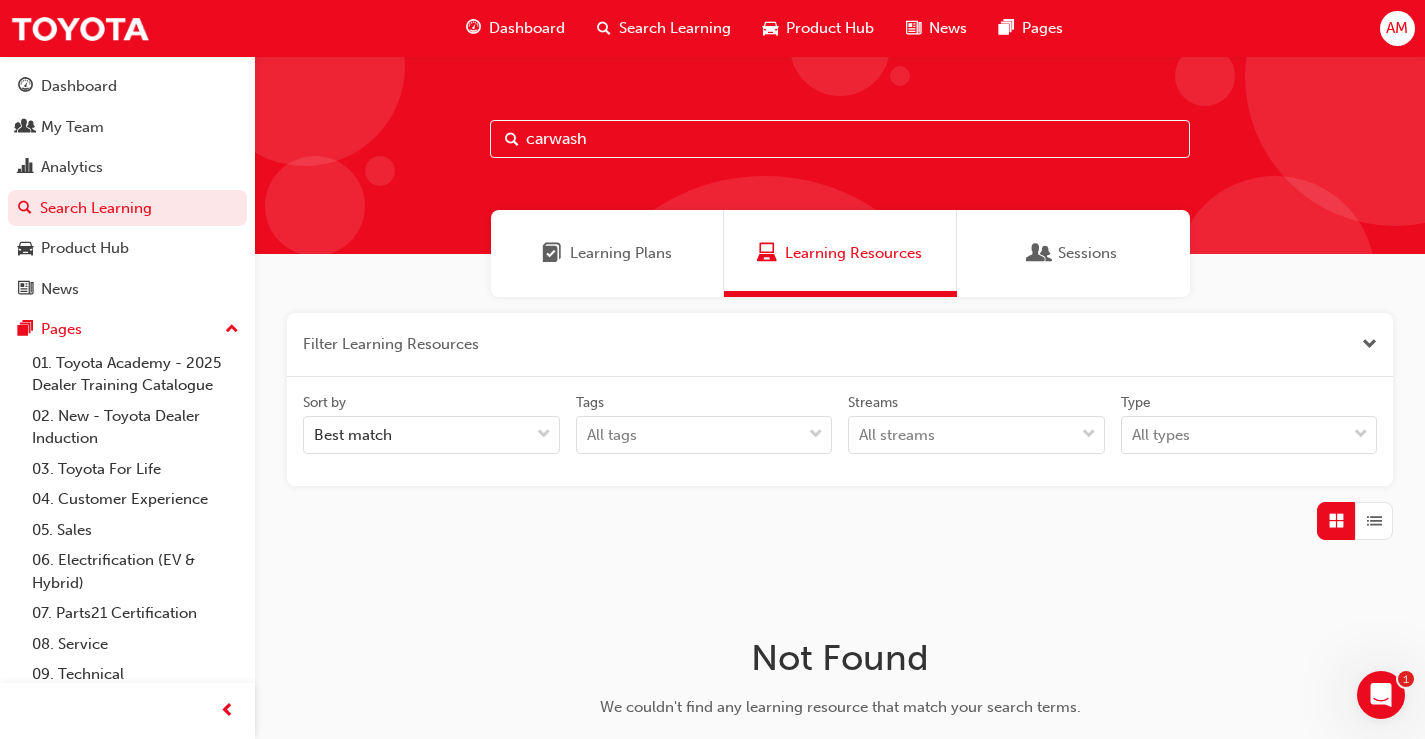 click on "Learning Plans" at bounding box center (621, 253) 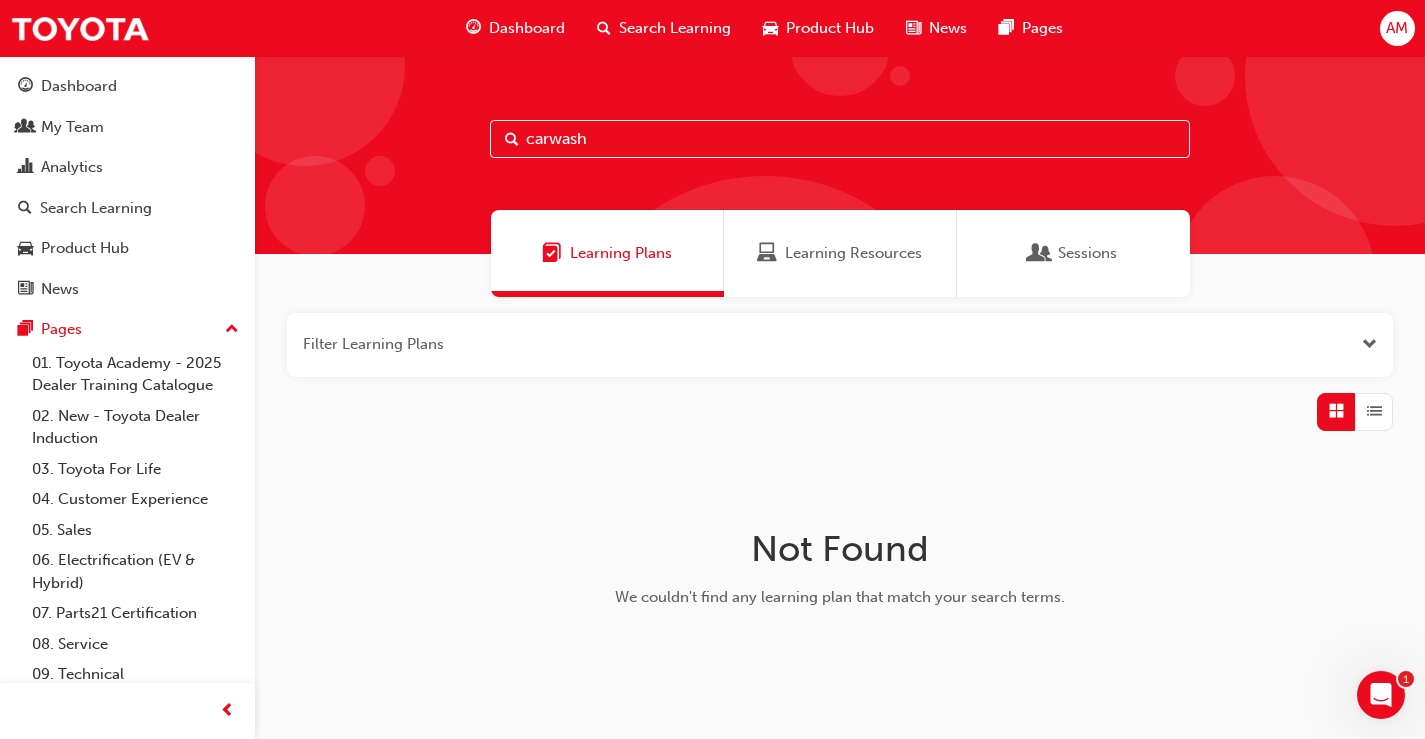 click on "Dashboard" at bounding box center [527, 28] 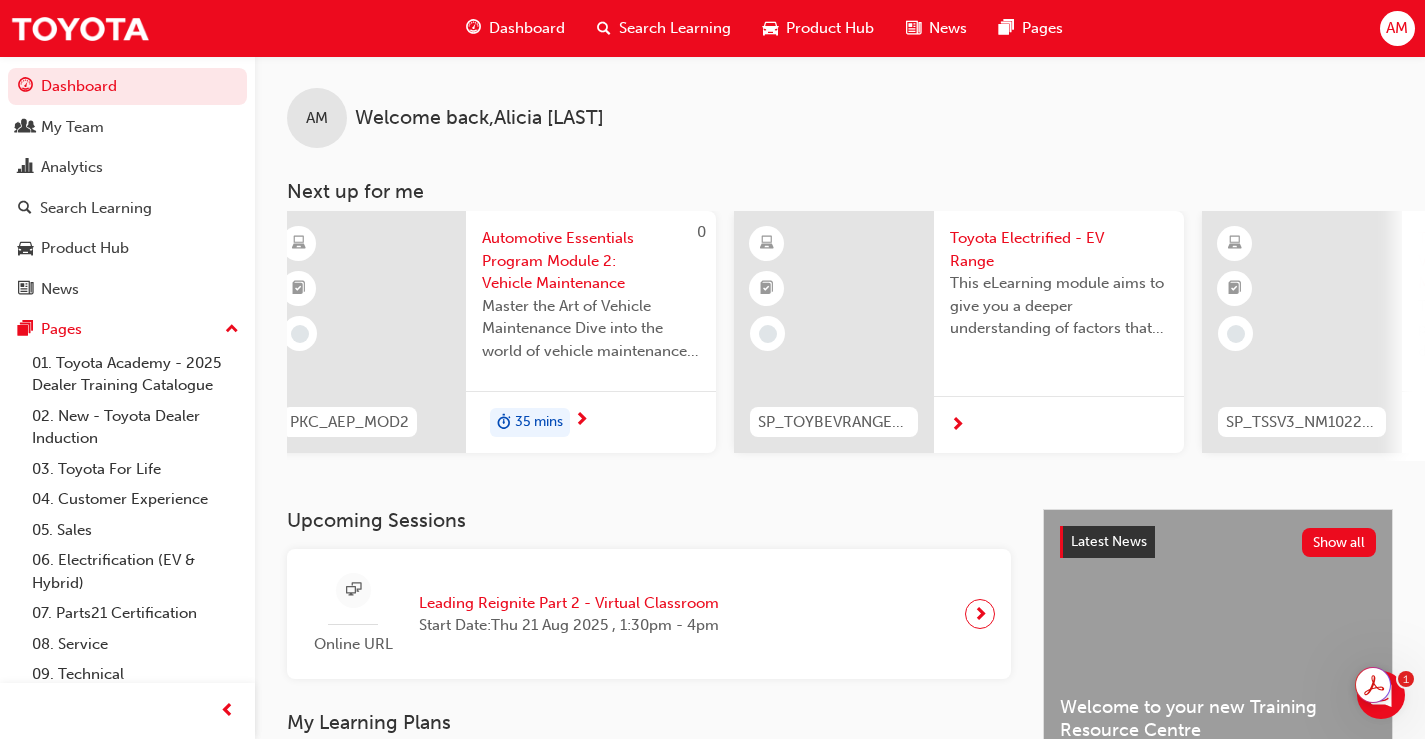 scroll, scrollTop: 0, scrollLeft: 0, axis: both 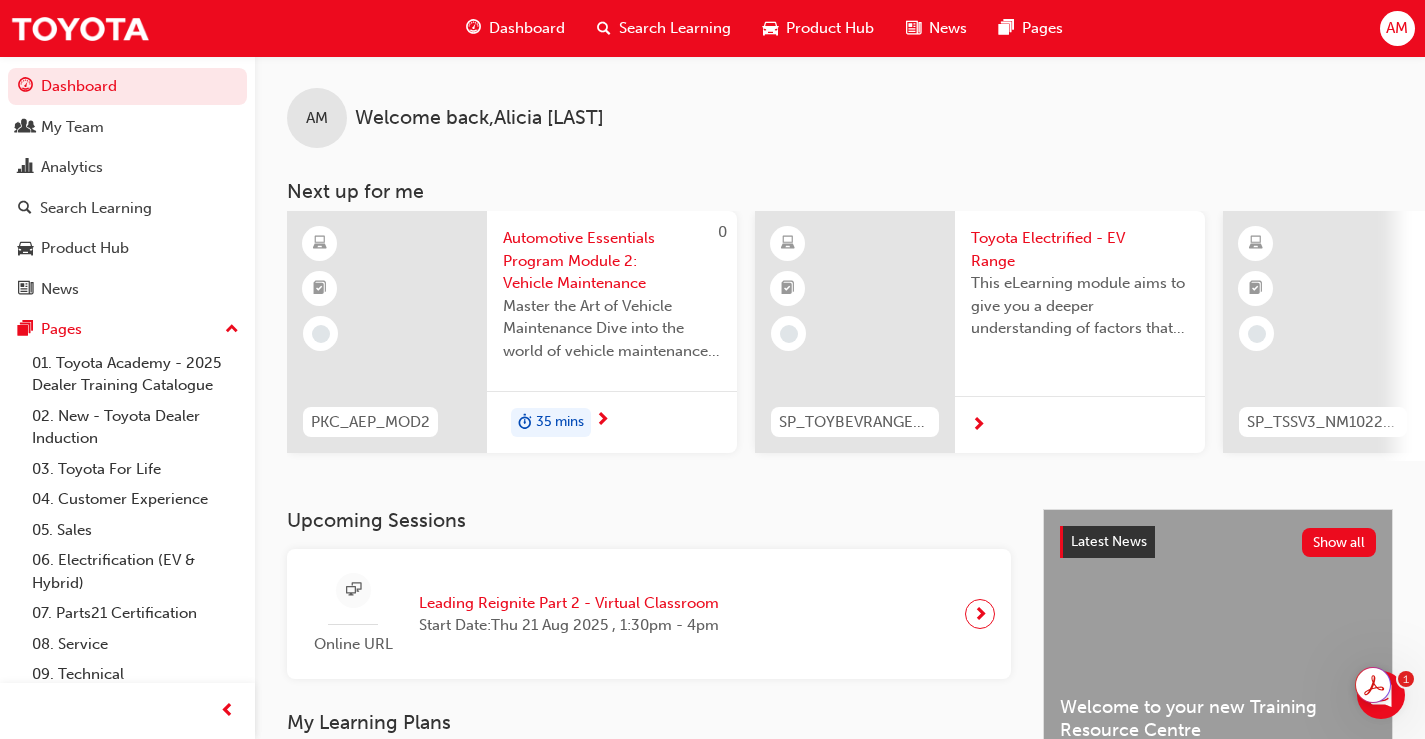 click on "AM Welcome back , [FIRST] [LAST]" at bounding box center (840, 102) 